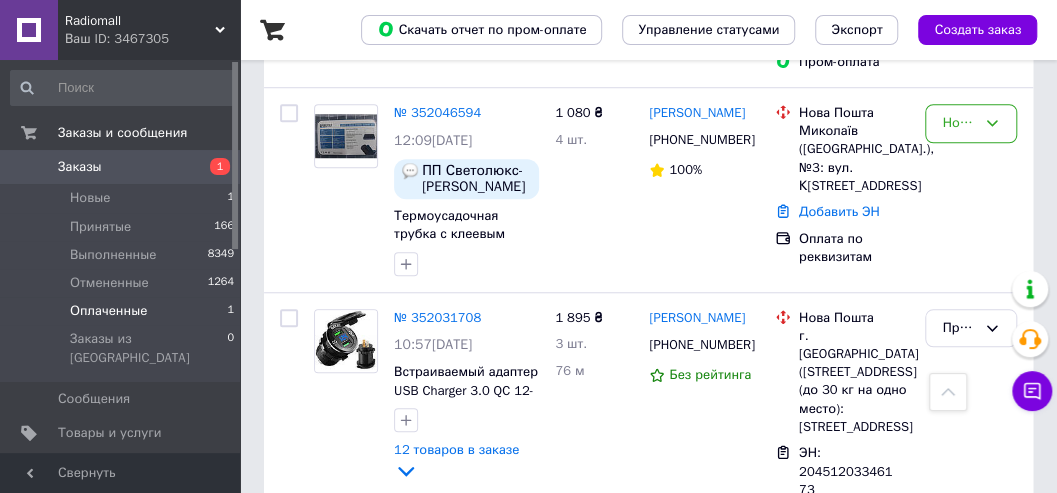 scroll, scrollTop: 600, scrollLeft: 0, axis: vertical 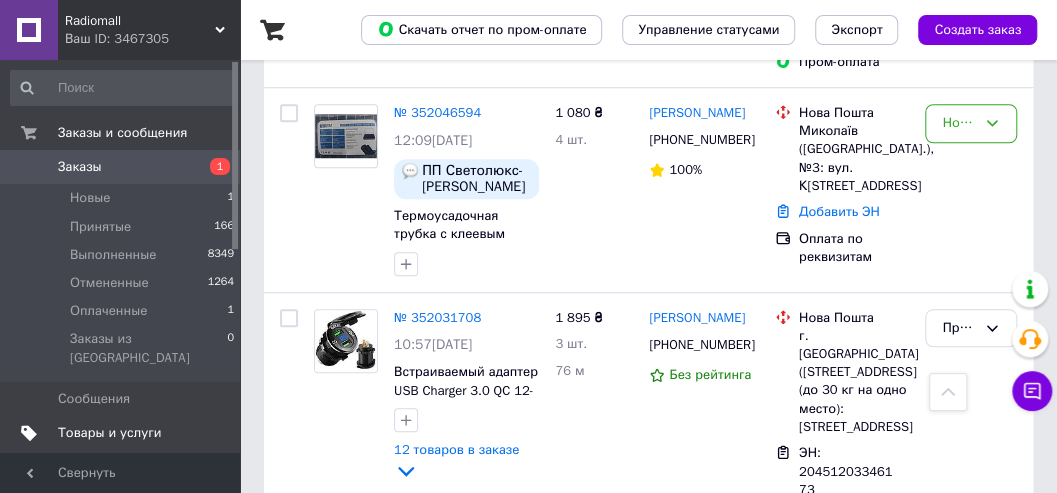 click on "Товары и услуги" at bounding box center [110, 433] 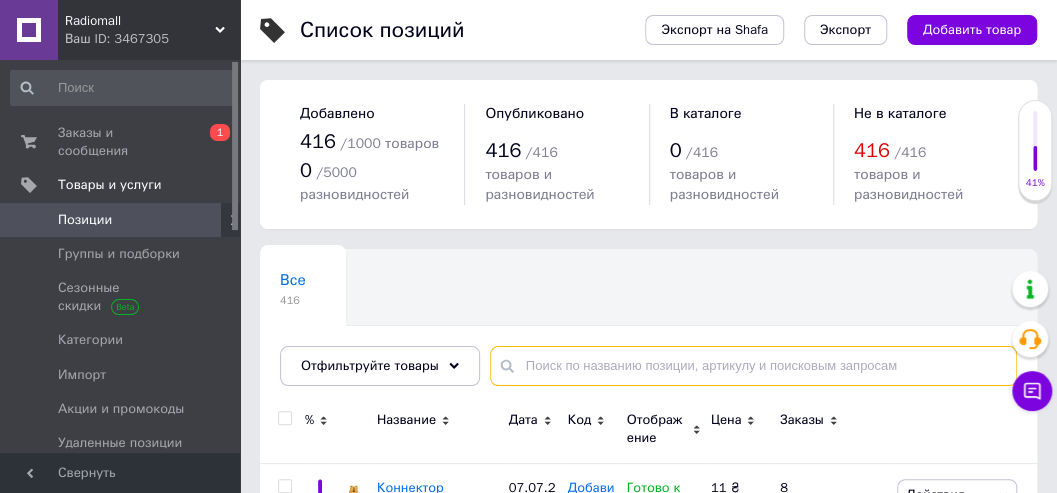 click at bounding box center [753, 366] 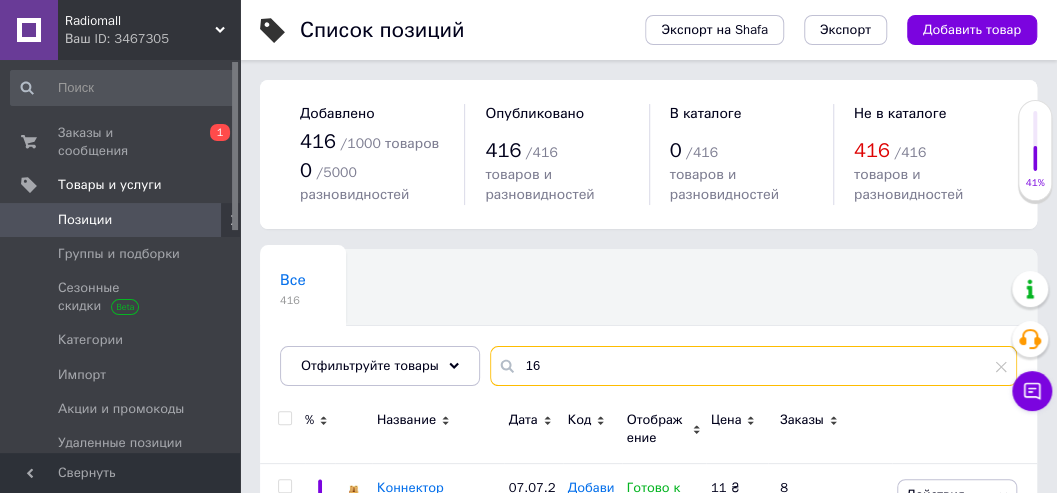 type on "16" 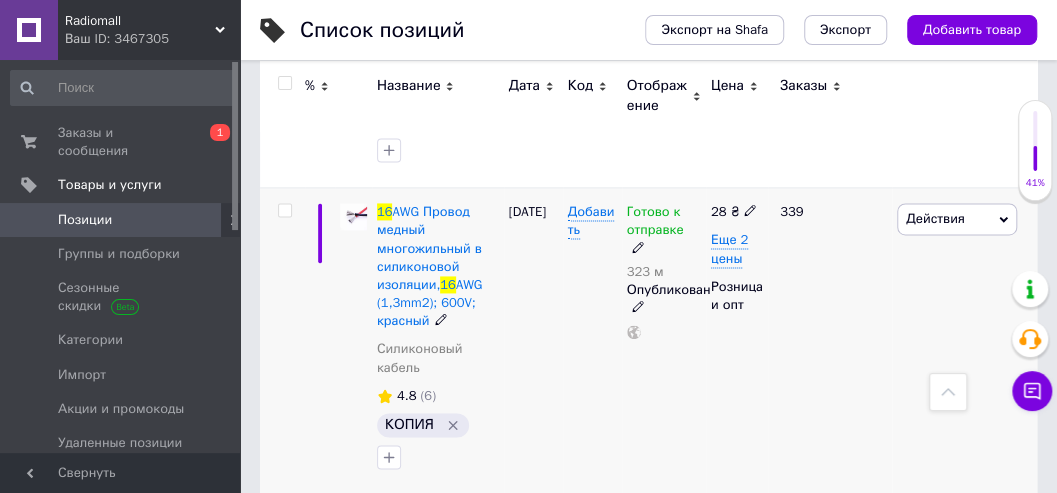 scroll, scrollTop: 1133, scrollLeft: 0, axis: vertical 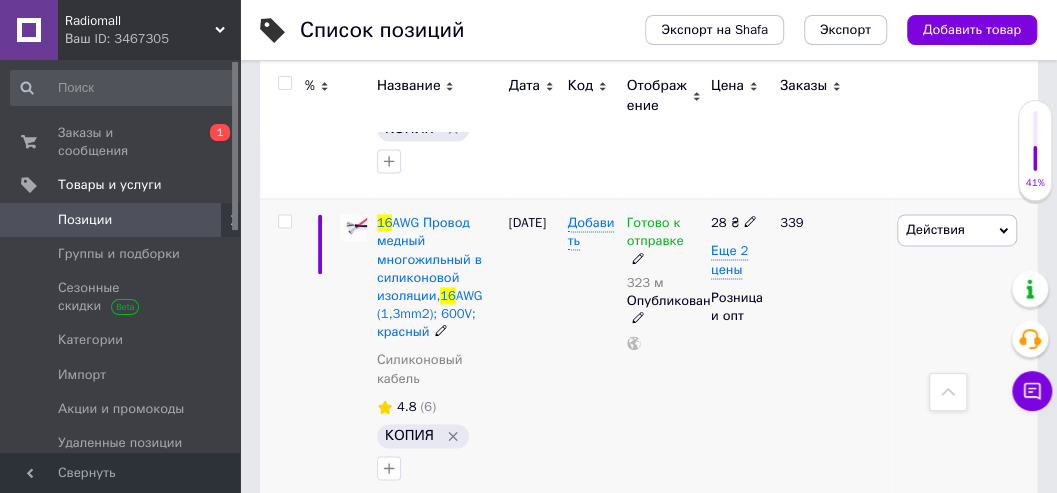 click on "323 м" at bounding box center (664, 283) 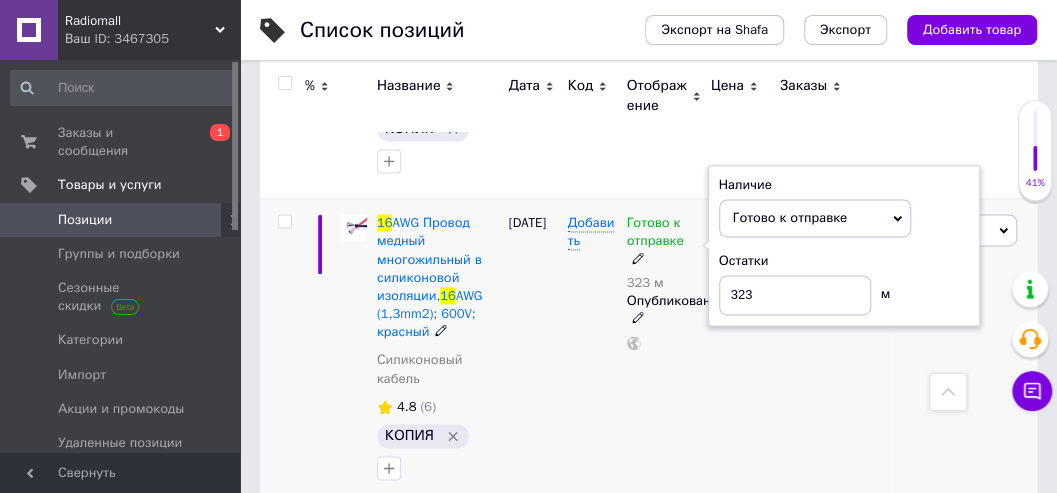 click on "323 м" at bounding box center [664, 283] 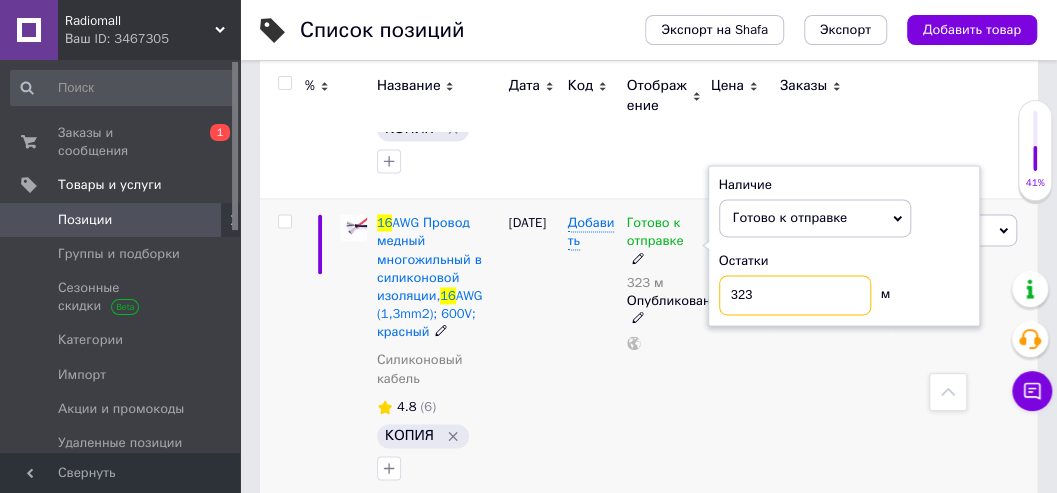 click on "323" at bounding box center (795, 295) 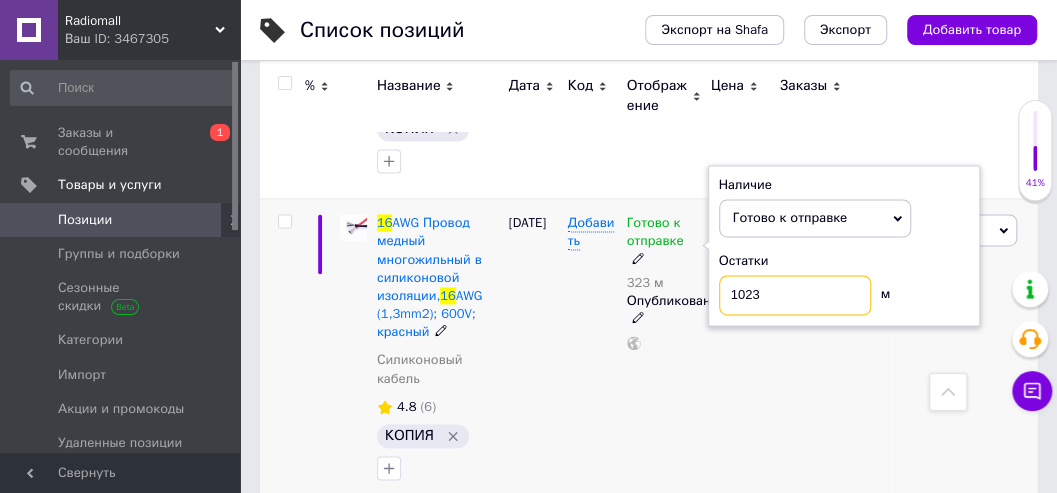 type on "1023" 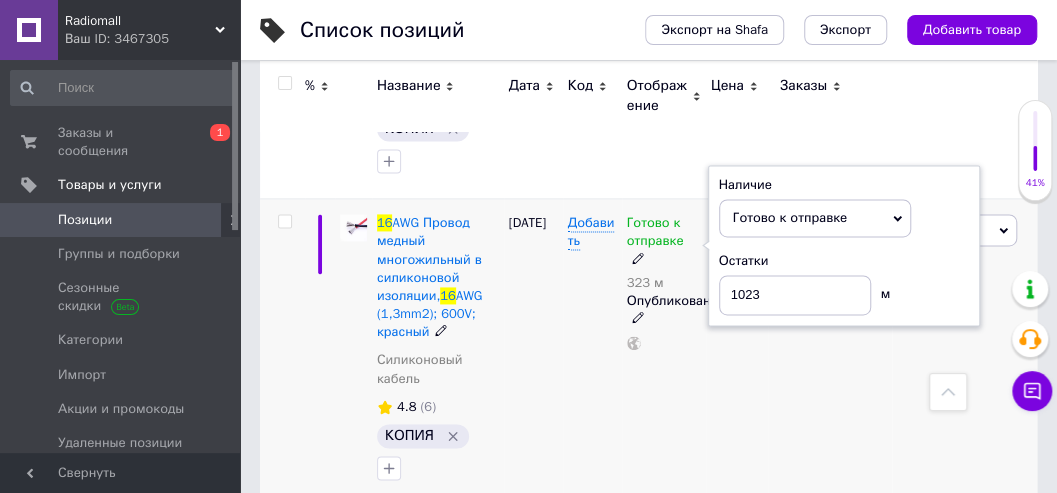 click on "[DATE]" at bounding box center (533, 352) 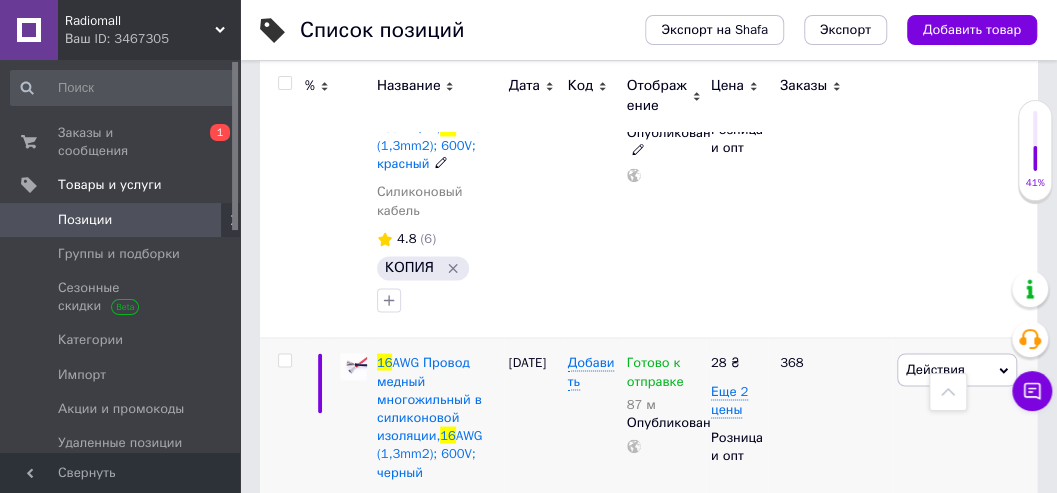 scroll, scrollTop: 1333, scrollLeft: 0, axis: vertical 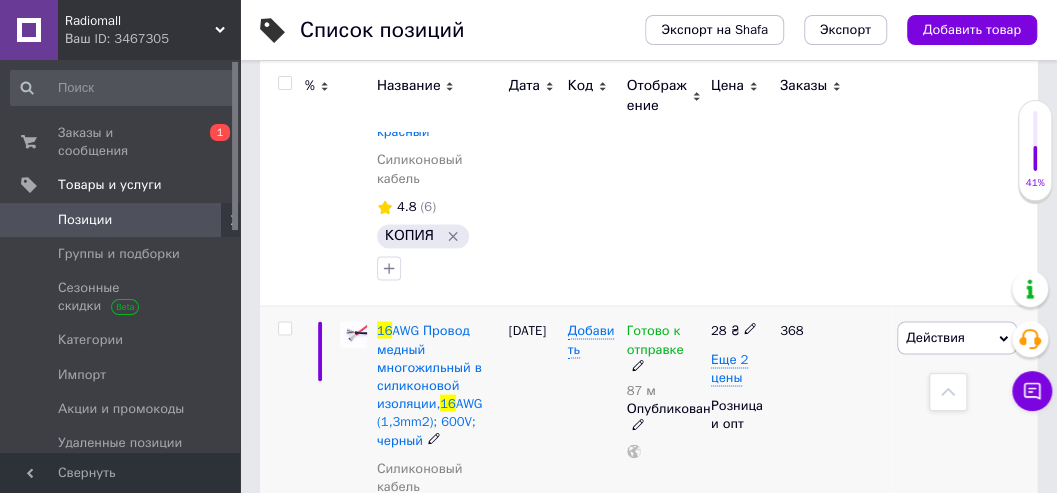 click on "87 м" at bounding box center (664, 390) 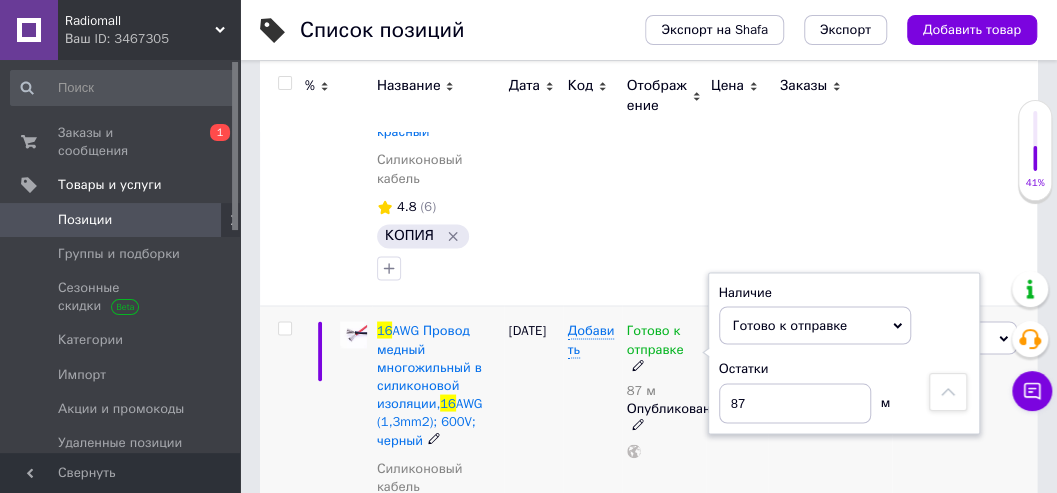 click on "87 м" at bounding box center (664, 390) 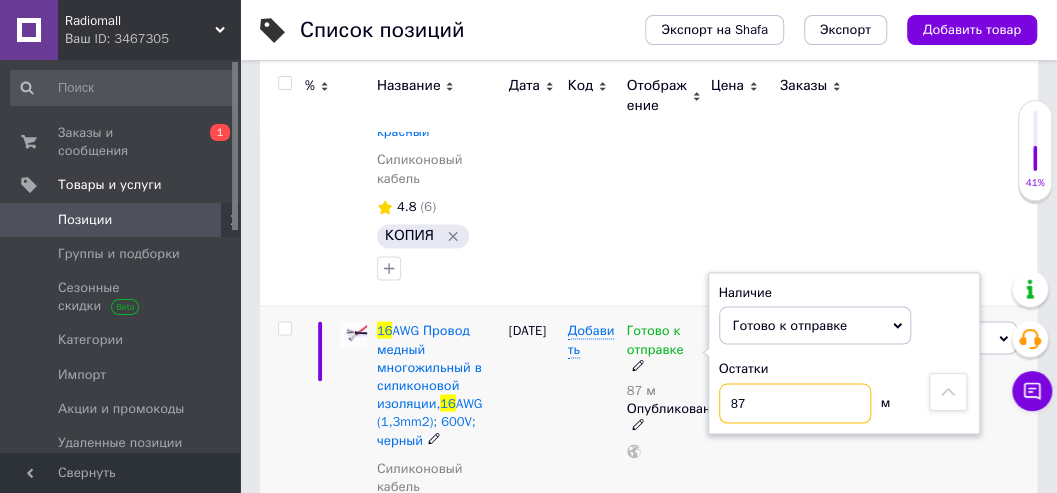 click on "87" at bounding box center [795, 403] 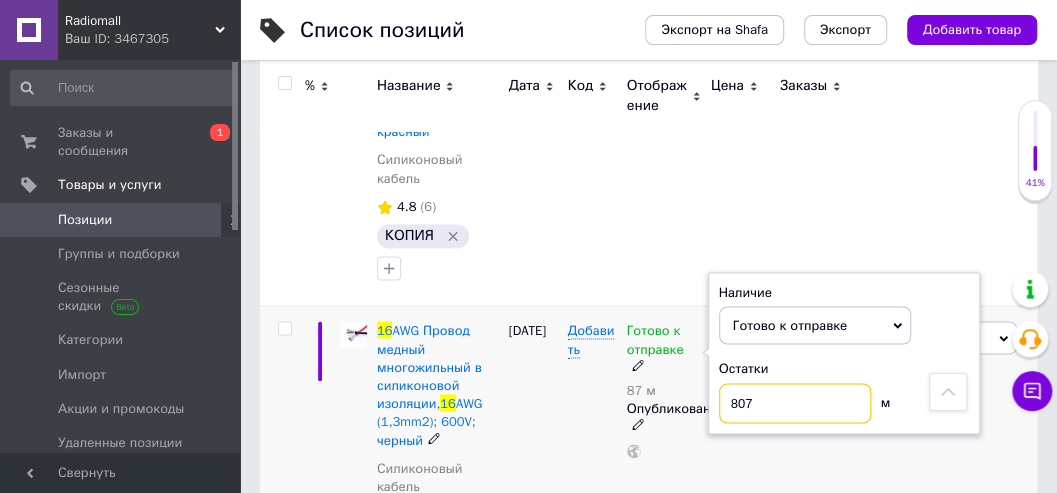 type on "807" 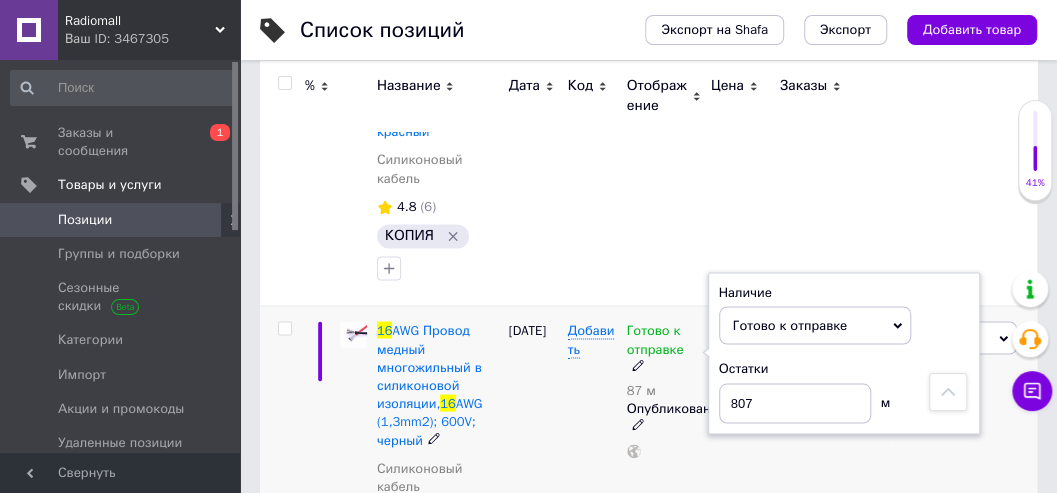 click on "Готово к отправке 87 м Наличие Готово к отправке В наличии Нет в наличии Под заказ Остатки 807 м Опубликован" at bounding box center [664, 459] 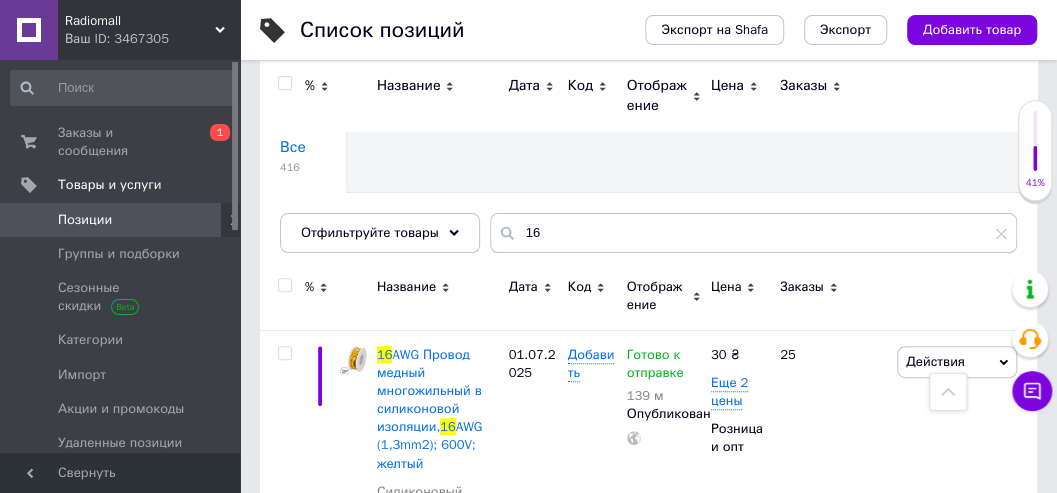 scroll, scrollTop: 0, scrollLeft: 0, axis: both 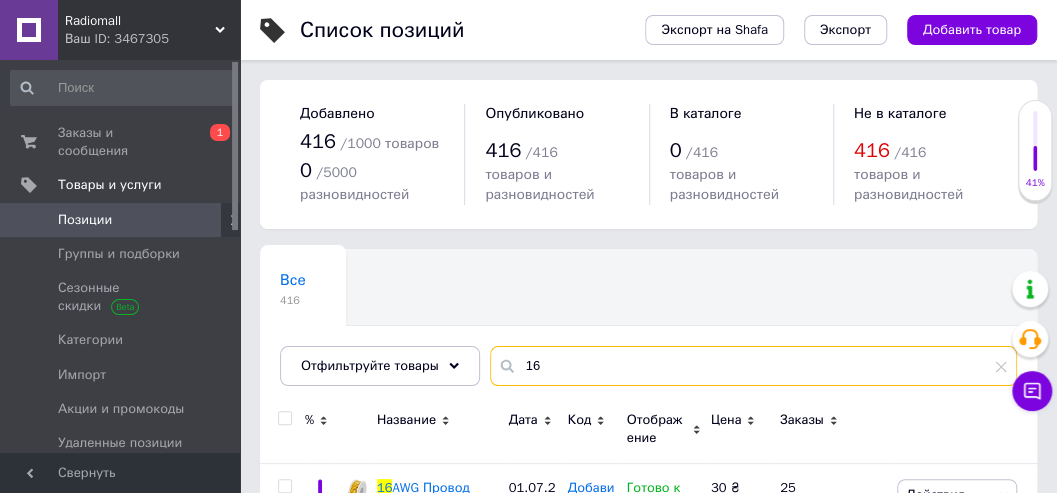 drag, startPoint x: 530, startPoint y: 369, endPoint x: 459, endPoint y: 388, distance: 73.4983 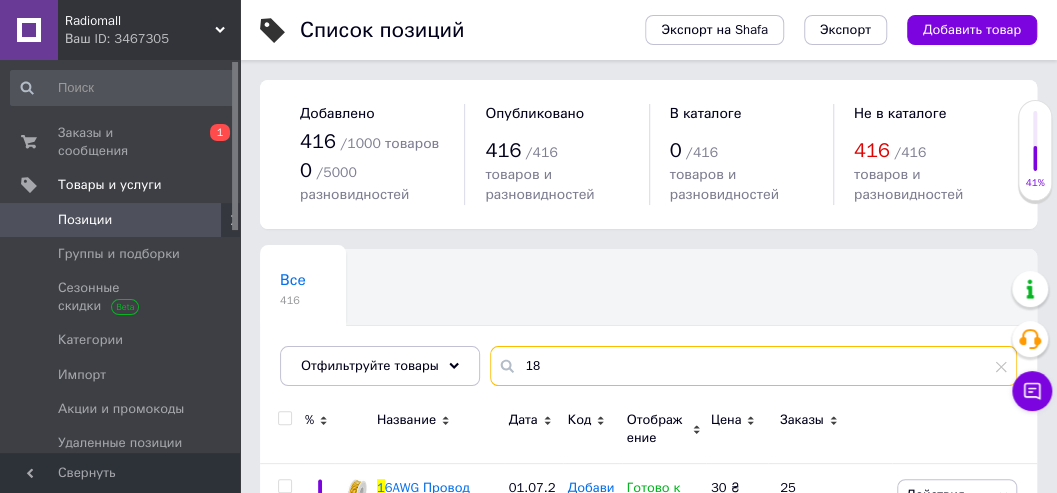 type on "18" 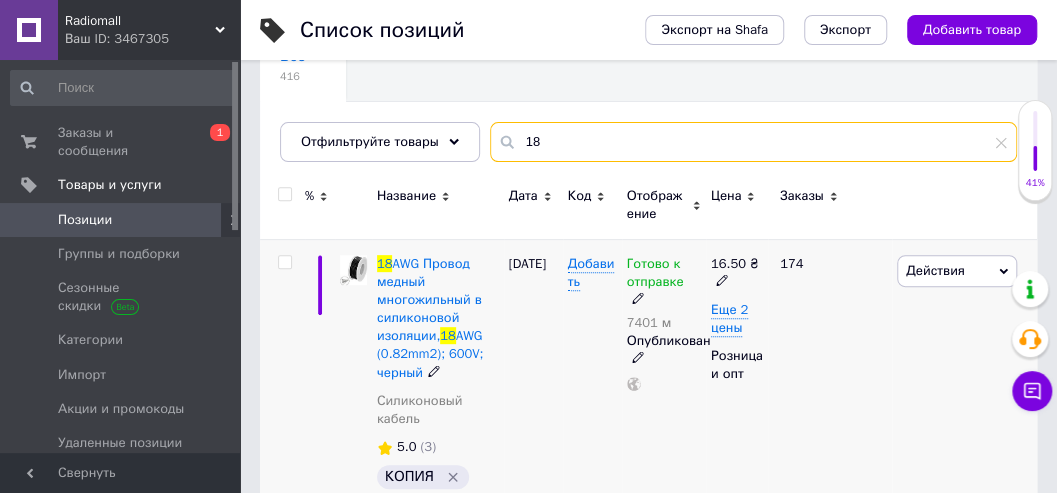 scroll, scrollTop: 266, scrollLeft: 0, axis: vertical 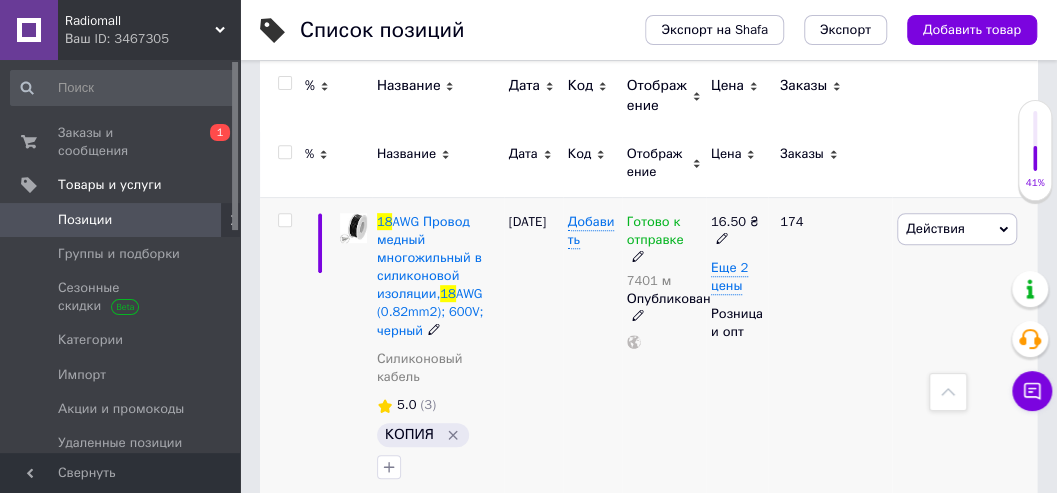 click on "7401 м" at bounding box center (664, 281) 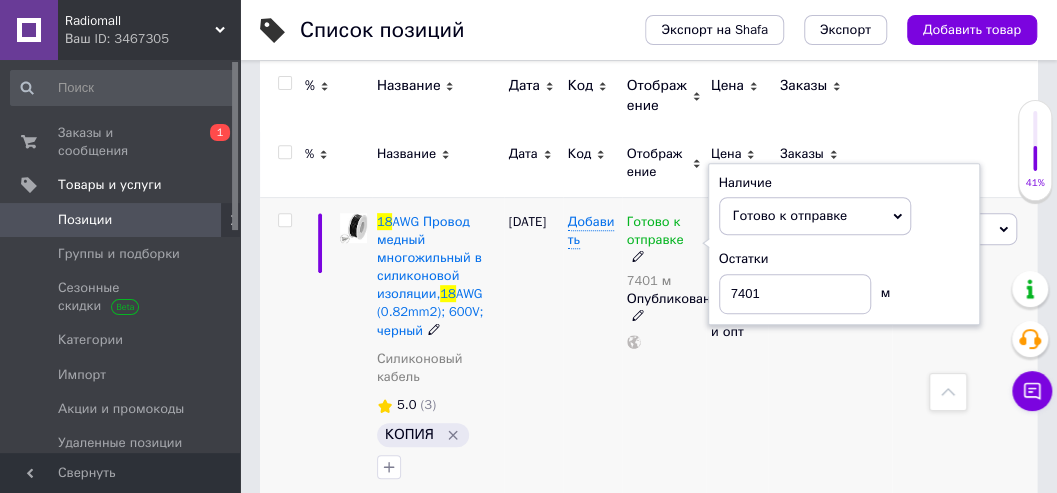 click on "7401 м" at bounding box center (664, 281) 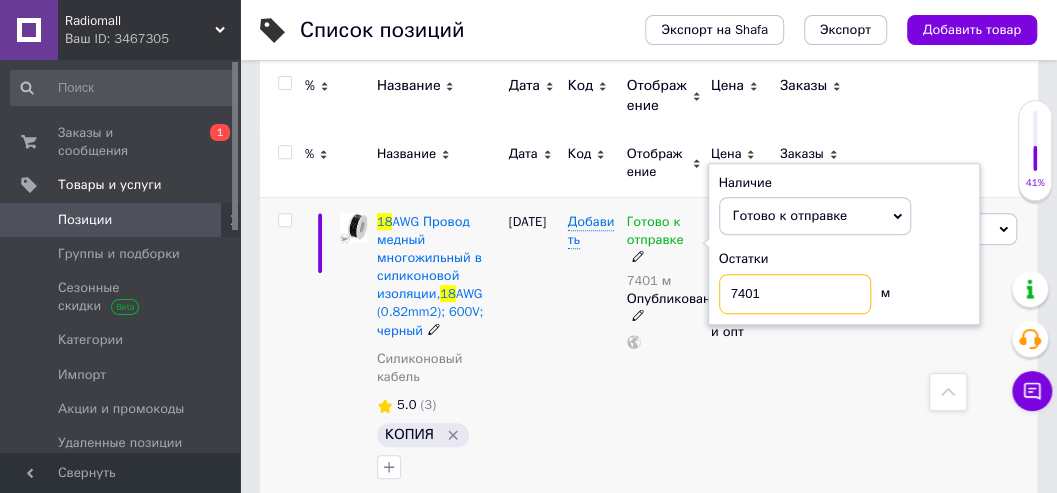 drag, startPoint x: 744, startPoint y: 282, endPoint x: 673, endPoint y: 300, distance: 73.24616 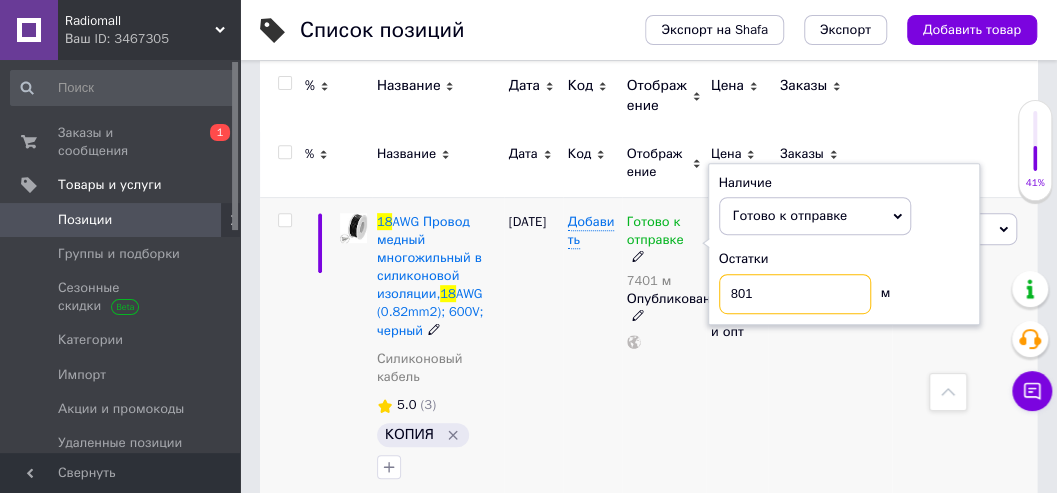 type on "801" 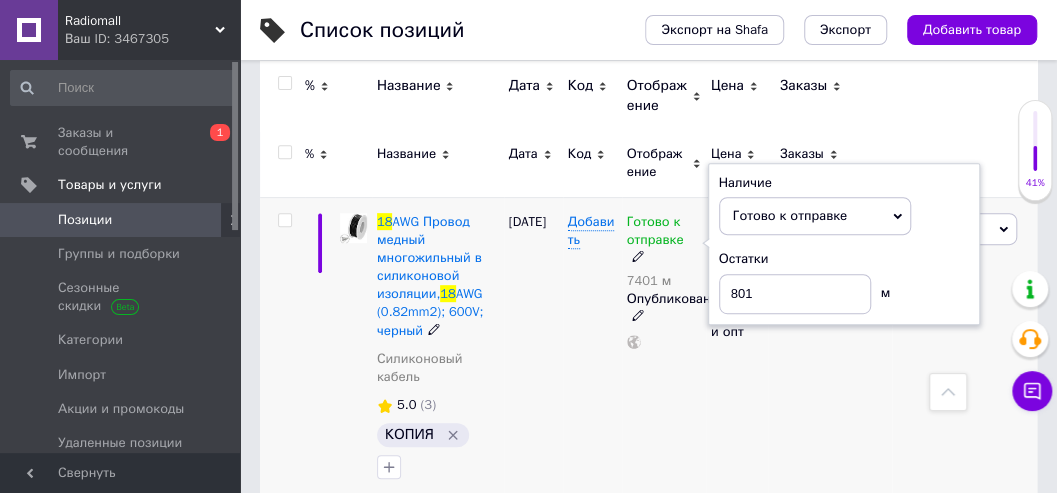 click on "[DATE]" at bounding box center (533, 350) 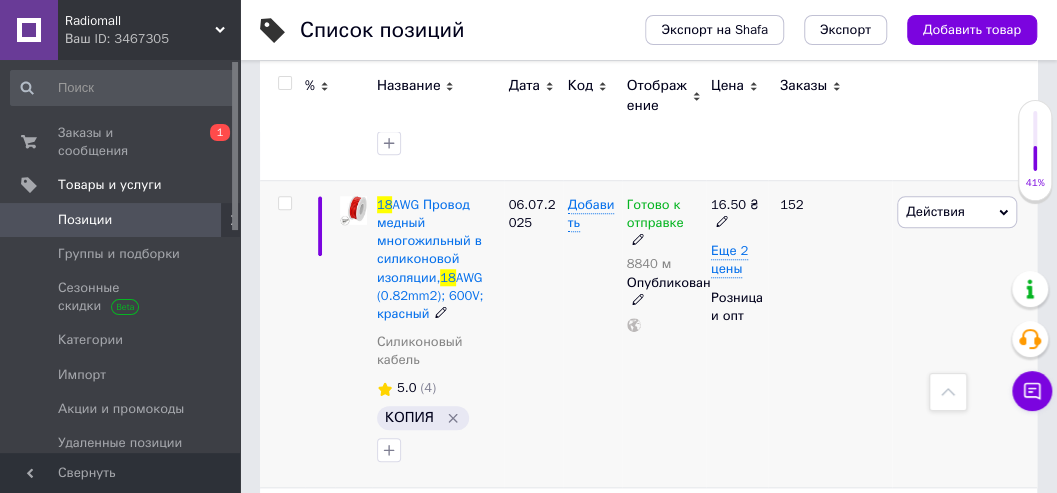 scroll, scrollTop: 600, scrollLeft: 0, axis: vertical 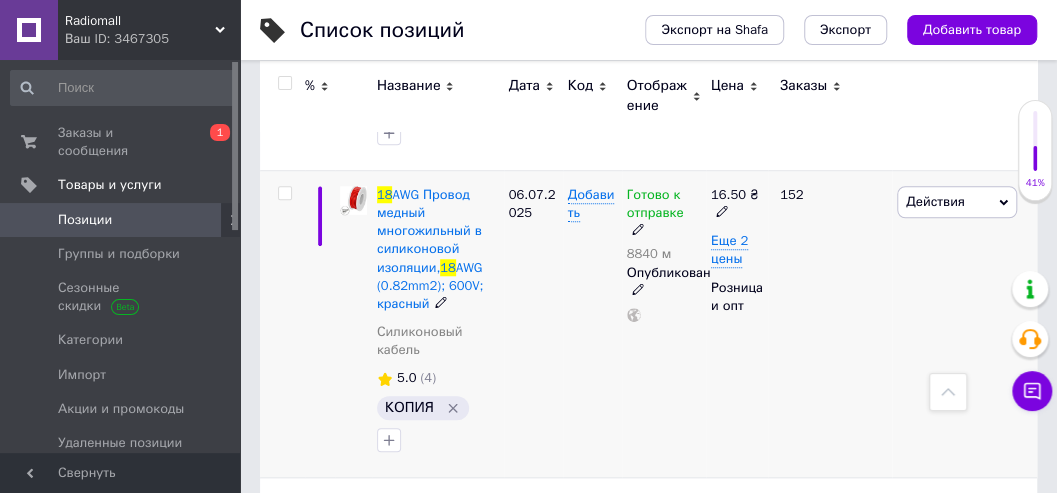 click on "8840 м" at bounding box center (664, 254) 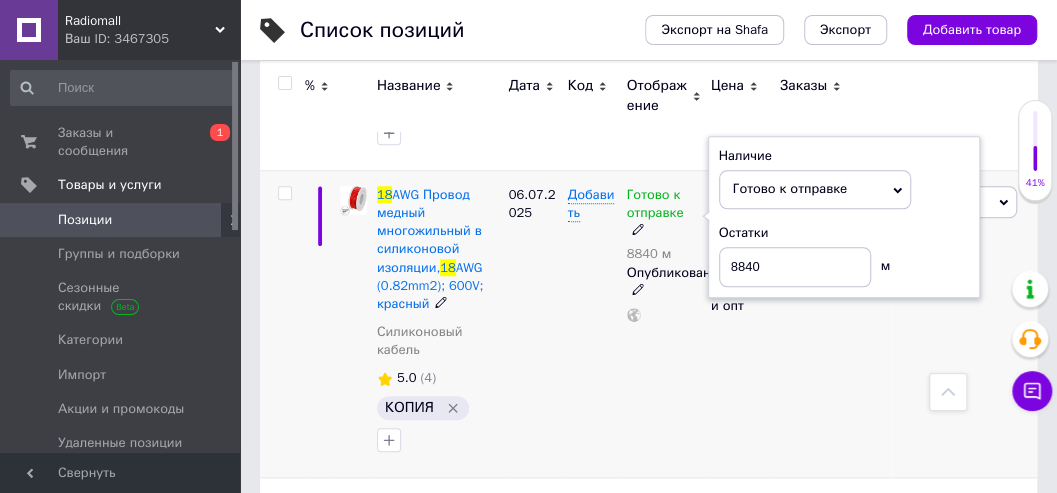 click on "8840 м" at bounding box center [664, 254] 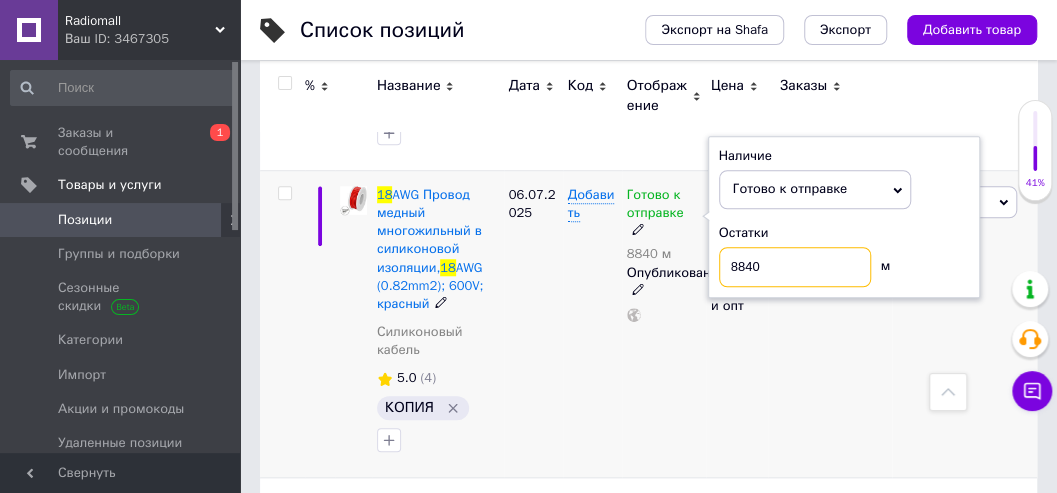click on "8840" at bounding box center [795, 267] 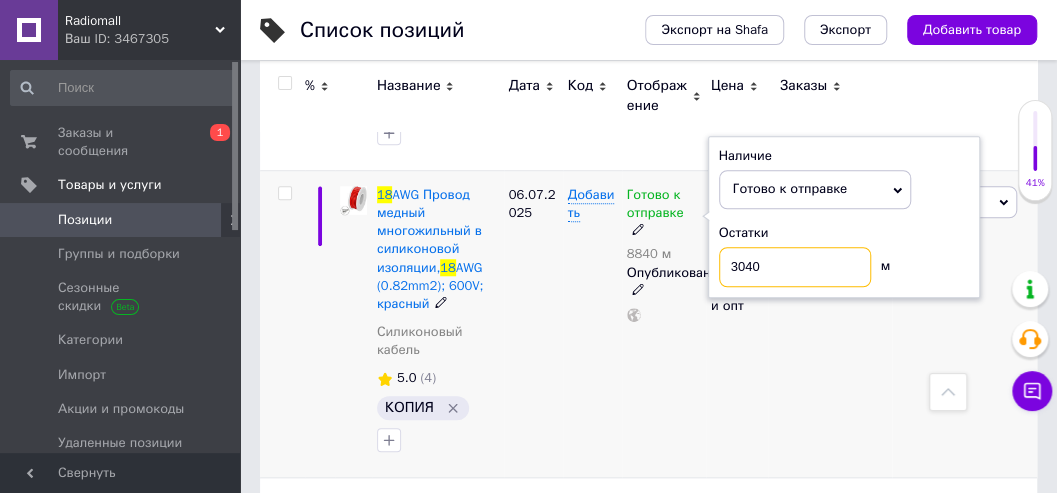 type on "3040" 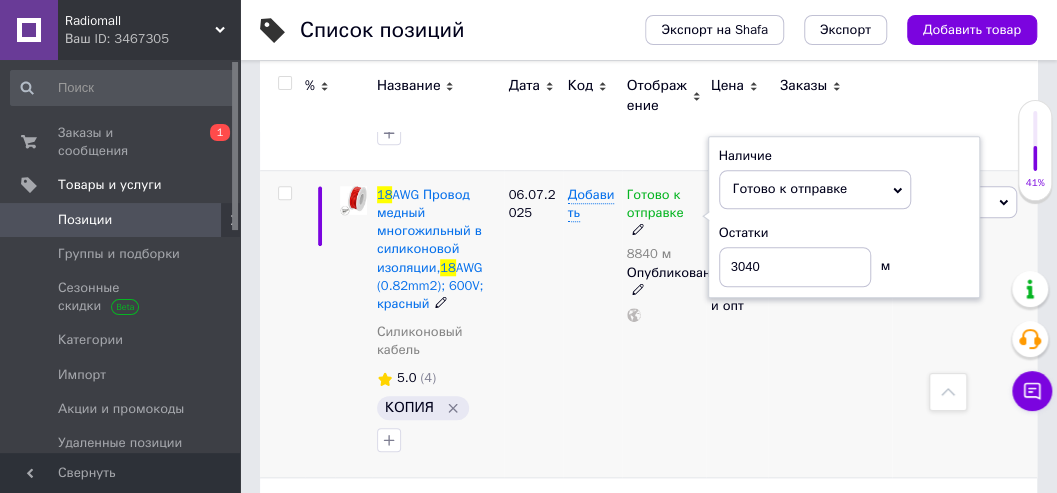click on "16.50   ₴ Еще 2 цены Розница и опт" at bounding box center [737, 323] 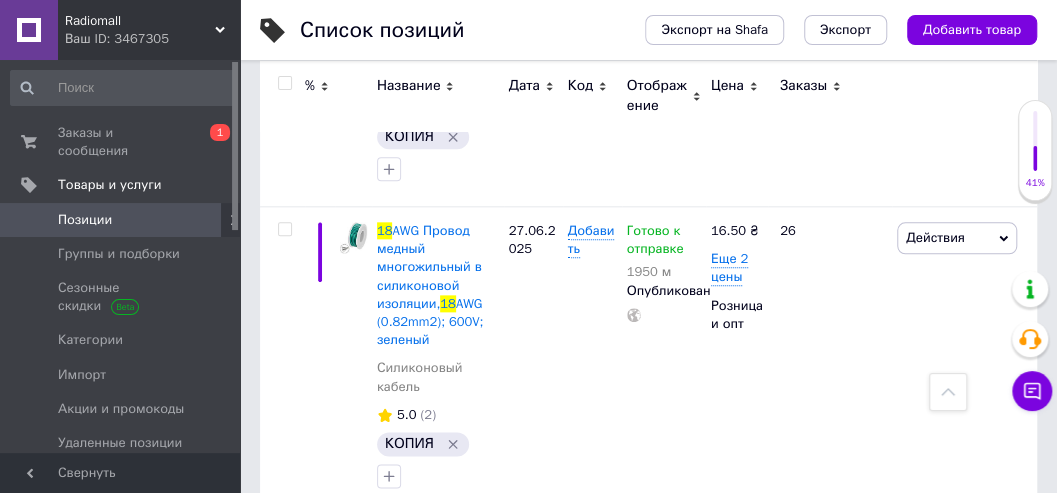 scroll, scrollTop: 866, scrollLeft: 0, axis: vertical 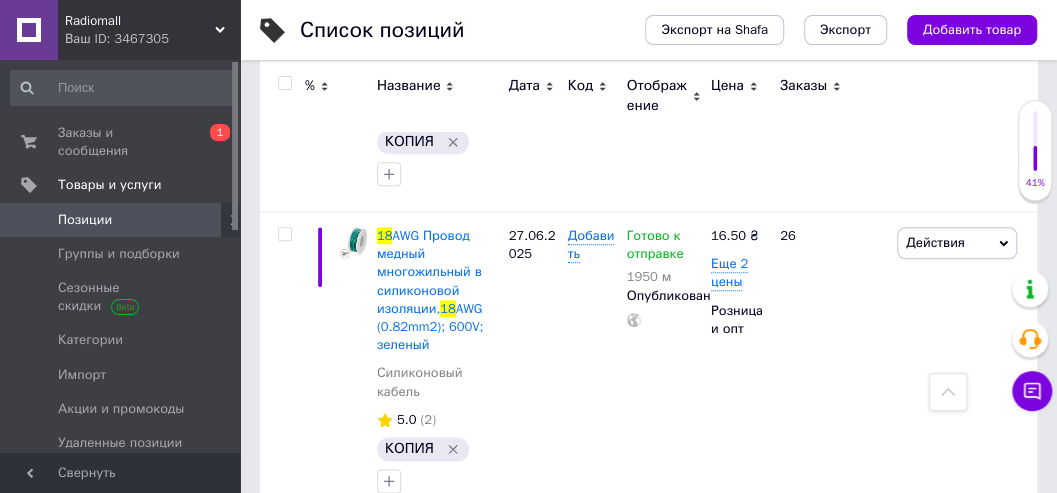 type on "16" 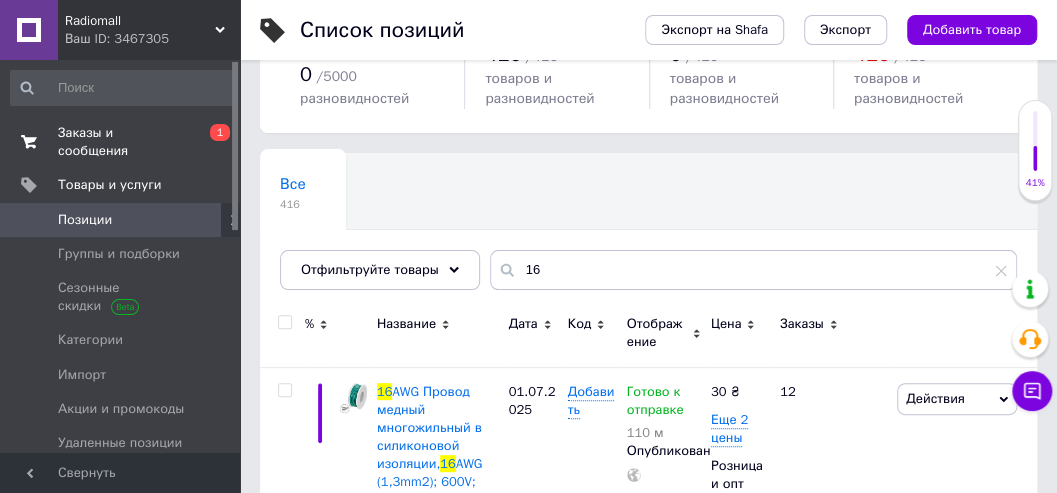 scroll, scrollTop: 66, scrollLeft: 0, axis: vertical 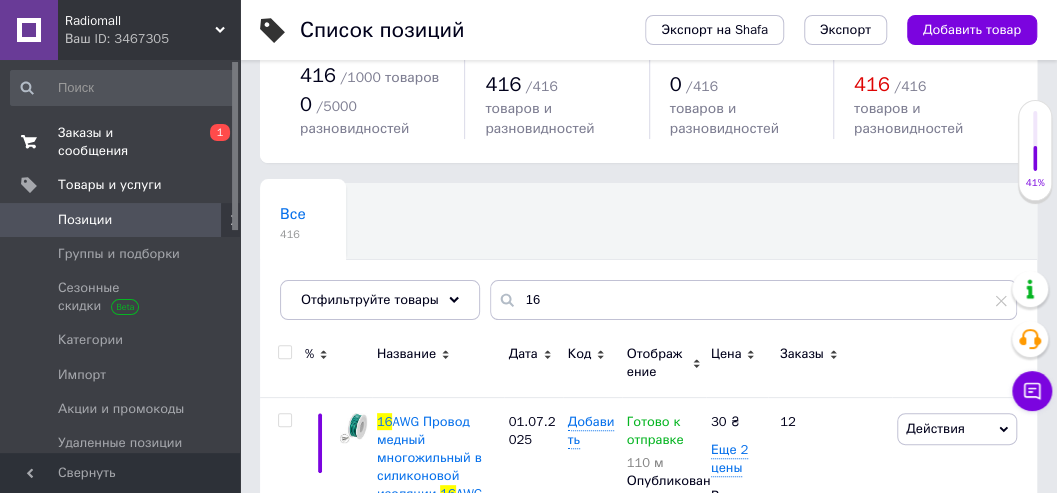 click on "Заказы и сообщения" at bounding box center (121, 142) 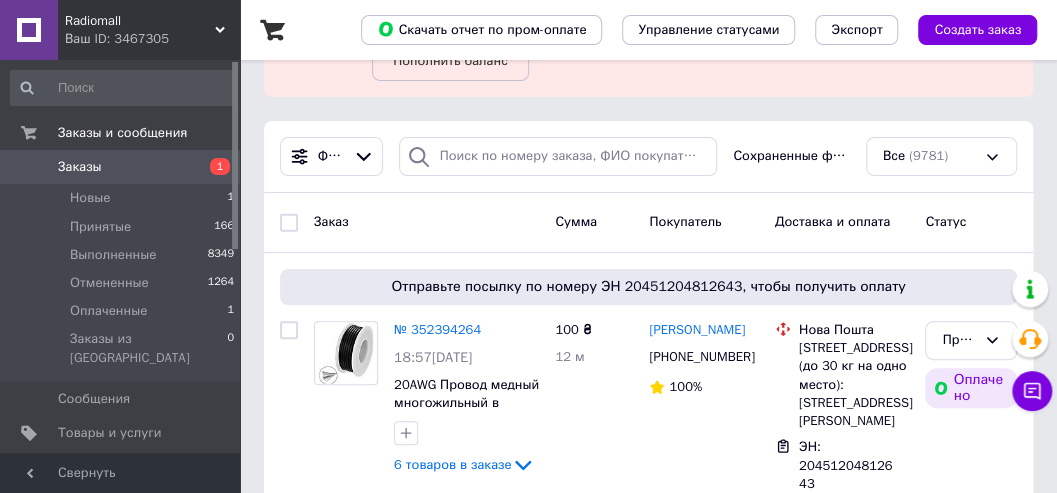 scroll, scrollTop: 0, scrollLeft: 0, axis: both 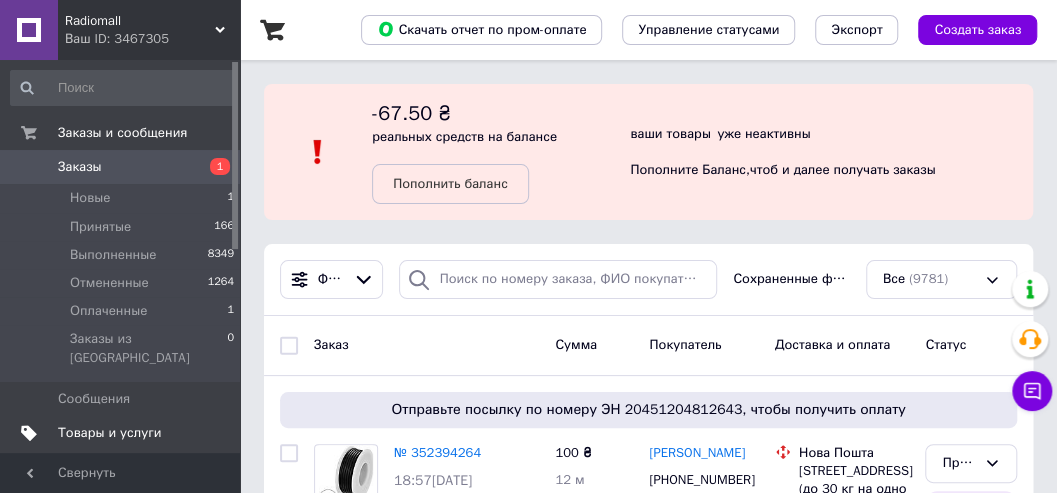 click on "Товары и услуги" at bounding box center [110, 433] 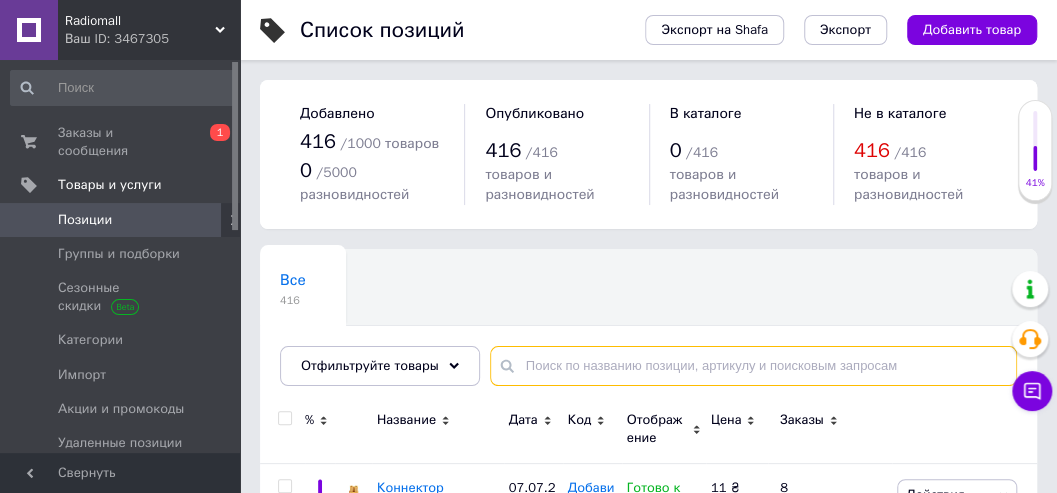click at bounding box center (753, 366) 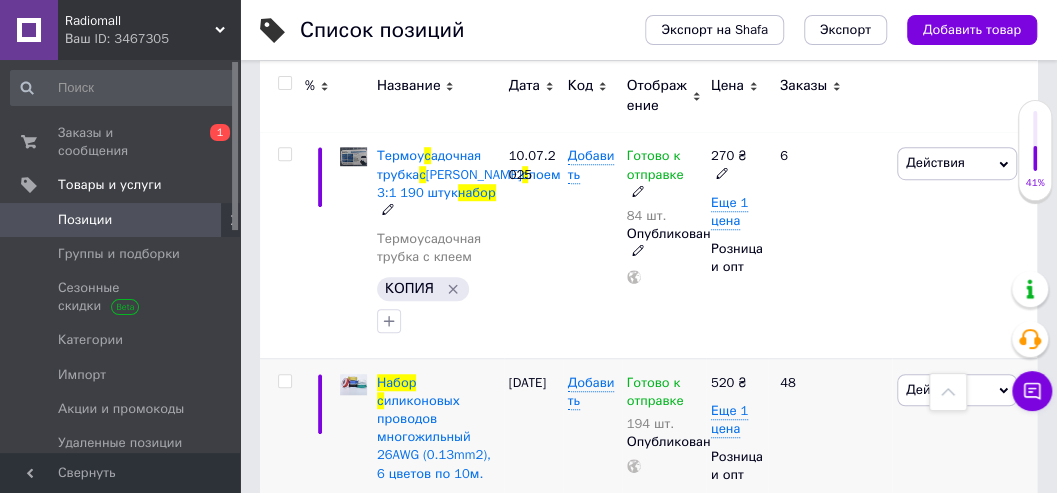 scroll, scrollTop: 666, scrollLeft: 0, axis: vertical 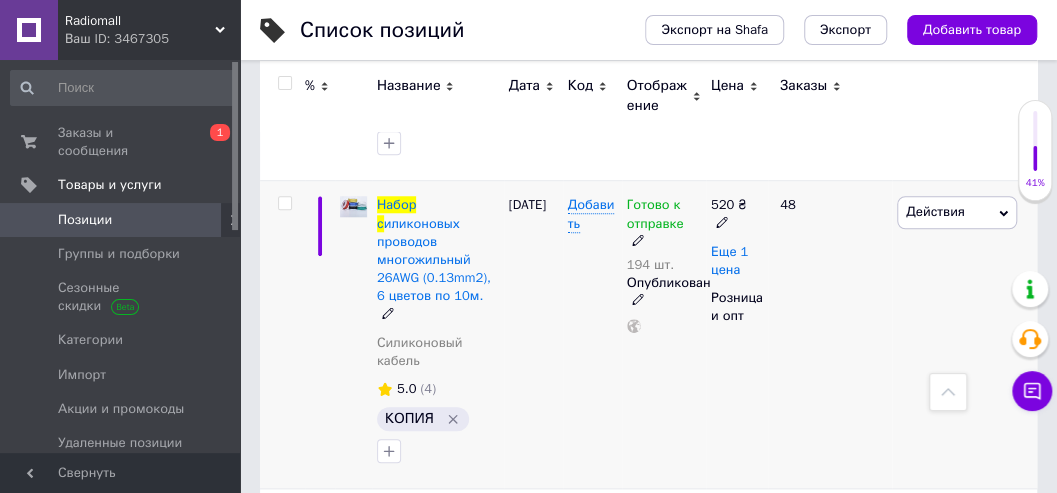 click on "Еще 1 цена" at bounding box center [729, 261] 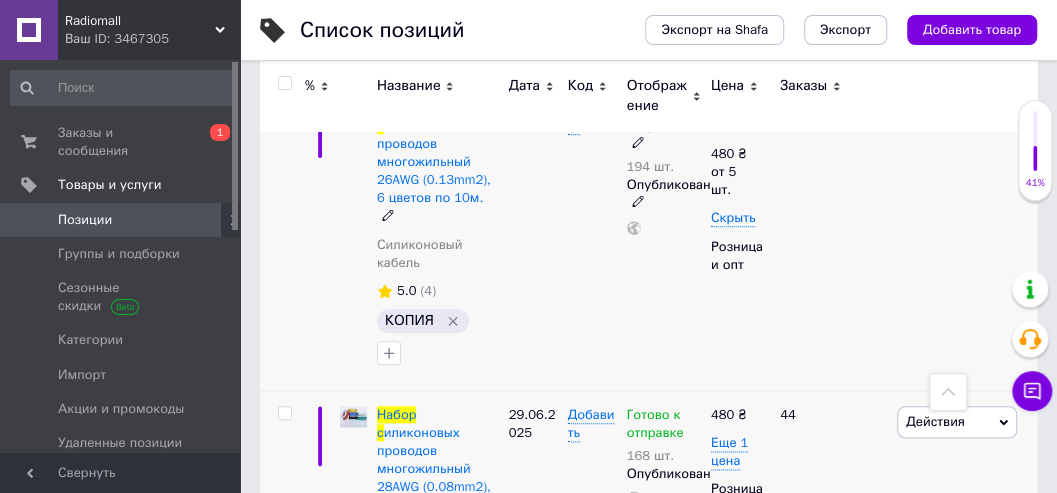 scroll, scrollTop: 933, scrollLeft: 0, axis: vertical 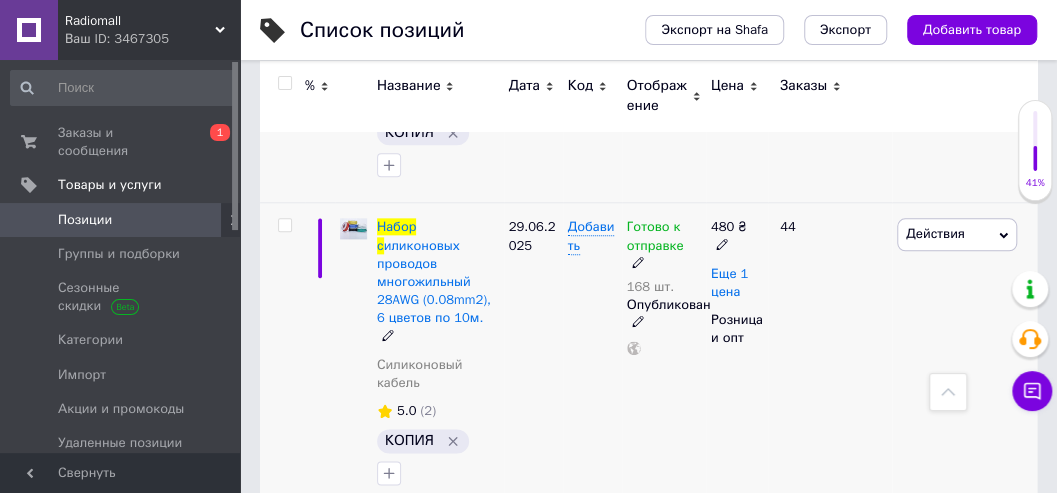 click on "Еще 1 цена" at bounding box center [729, 283] 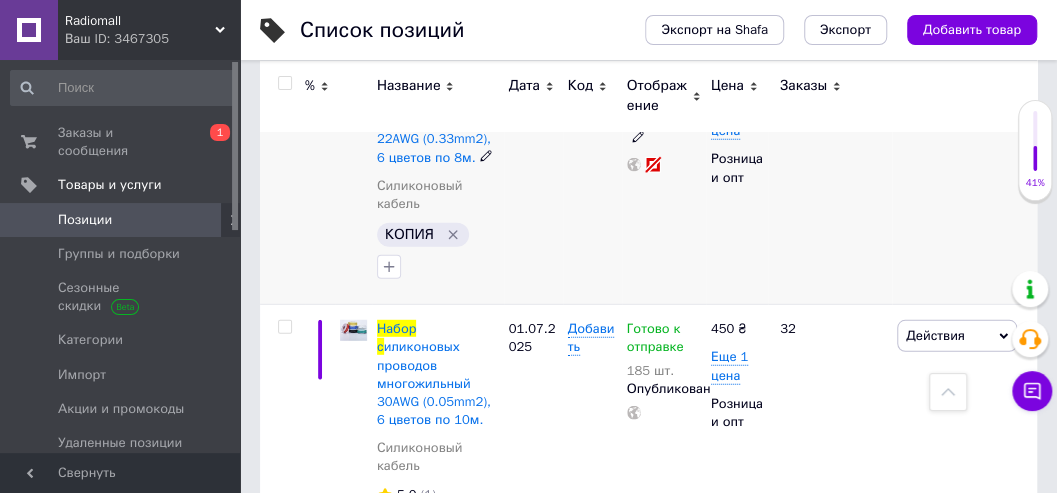 scroll, scrollTop: 2200, scrollLeft: 0, axis: vertical 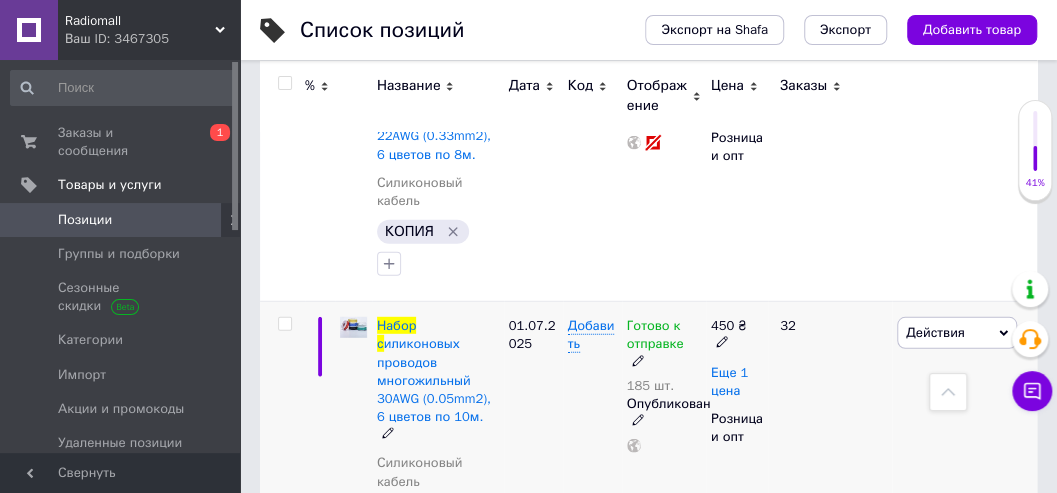 click on "Еще 1 цена" at bounding box center [729, 382] 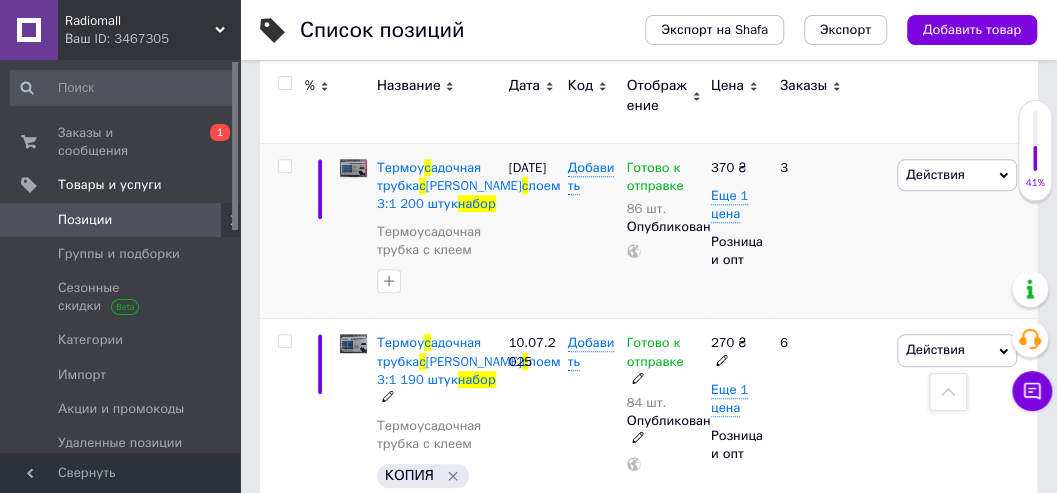 scroll, scrollTop: 200, scrollLeft: 0, axis: vertical 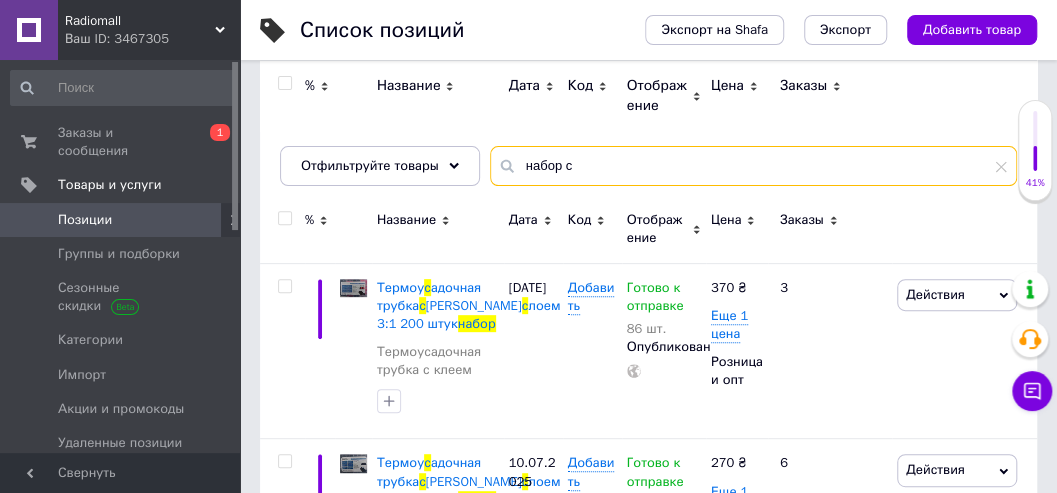drag, startPoint x: 512, startPoint y: 174, endPoint x: 484, endPoint y: 178, distance: 28.284271 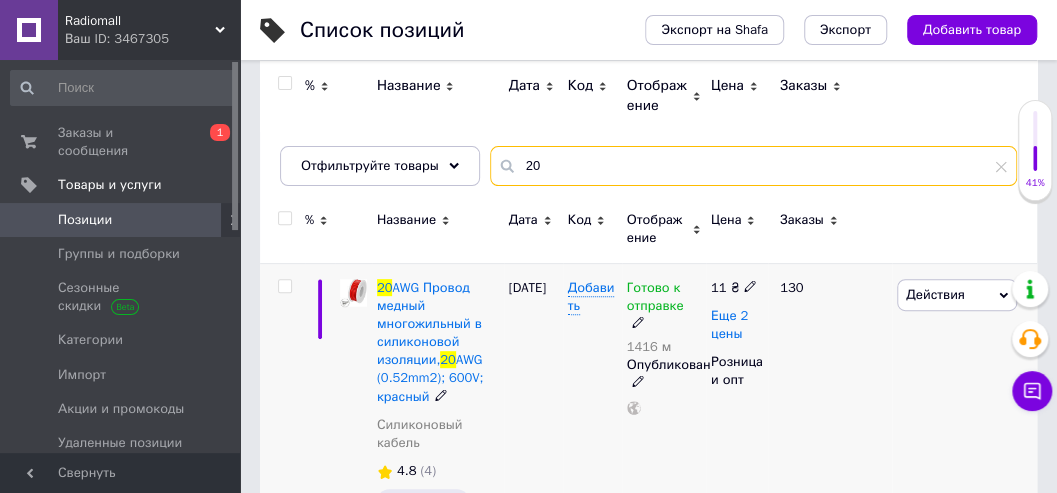 type on "20" 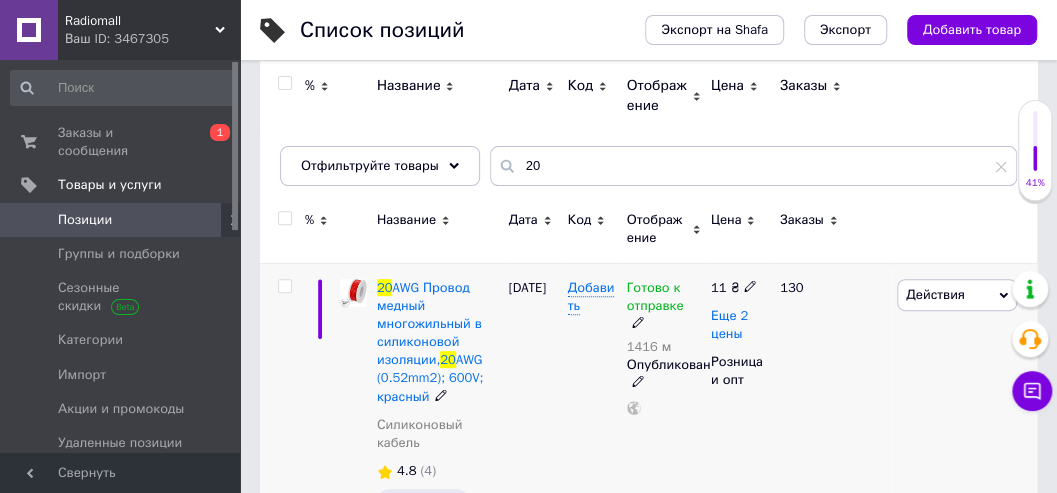click on "Еще 2 цены" at bounding box center [729, 325] 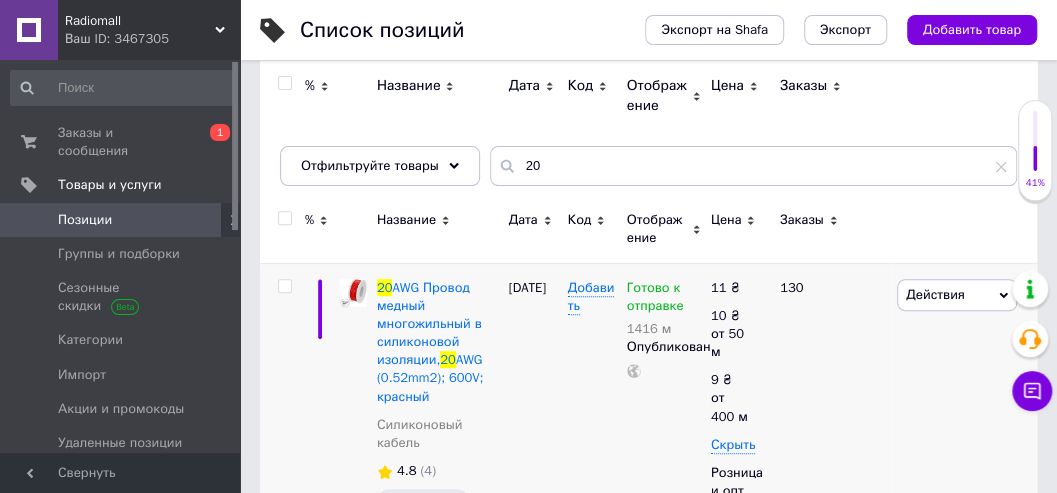 click at bounding box center (964, 96) 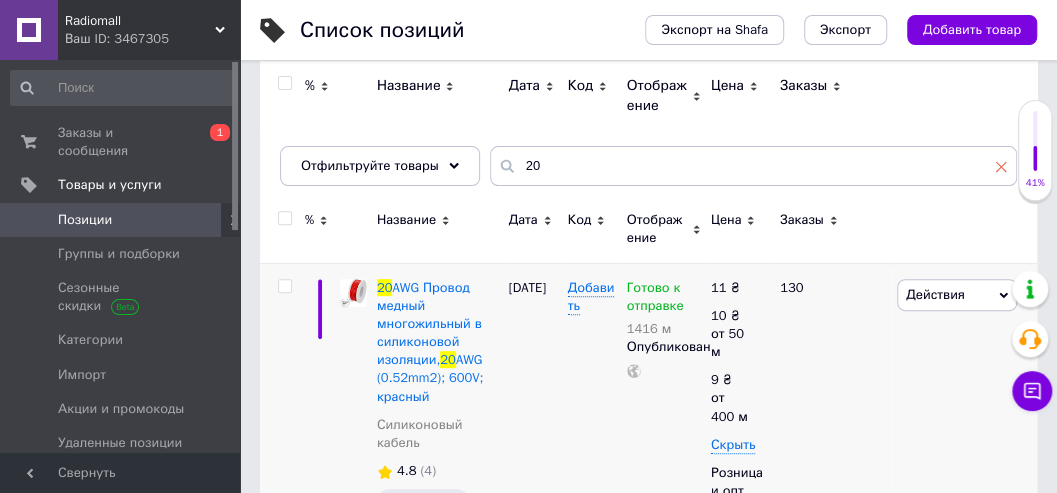 click 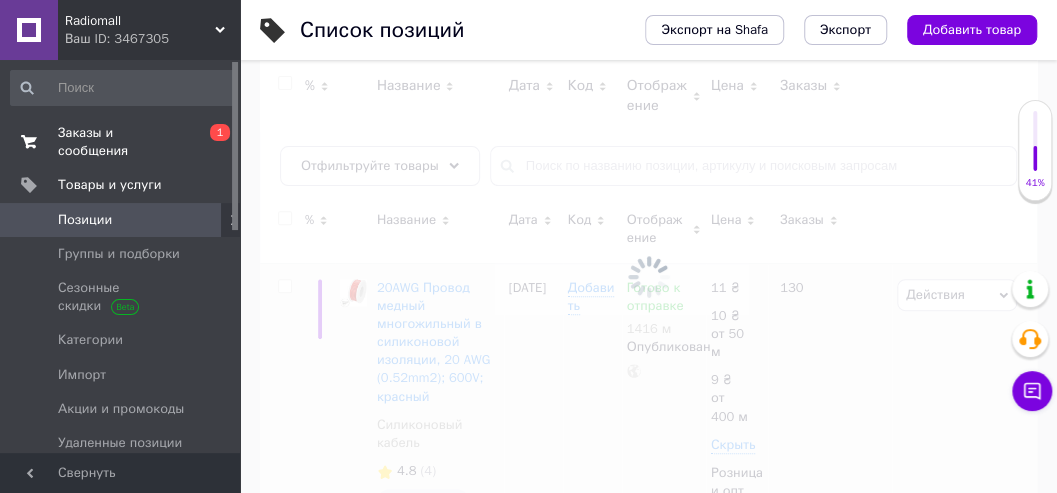 click on "Заказы и сообщения" at bounding box center [121, 142] 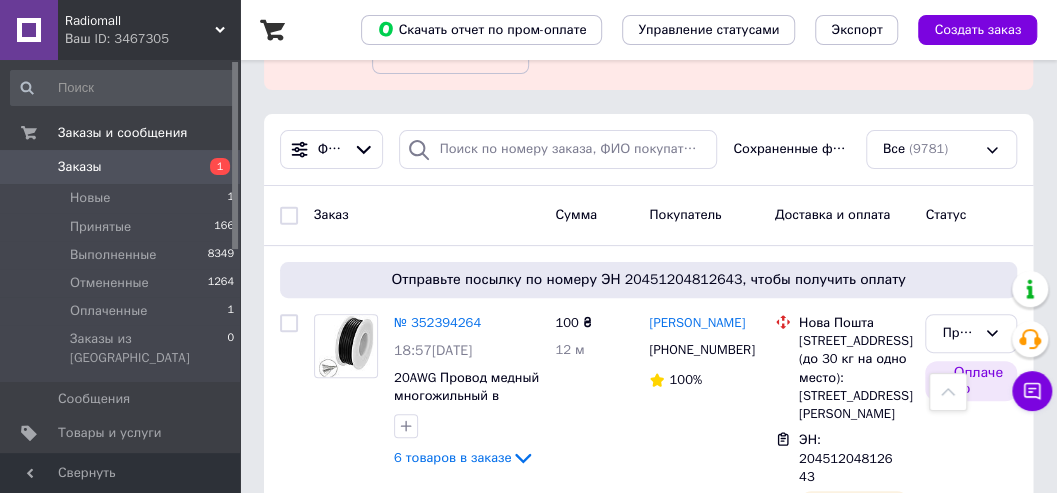 scroll, scrollTop: 0, scrollLeft: 0, axis: both 